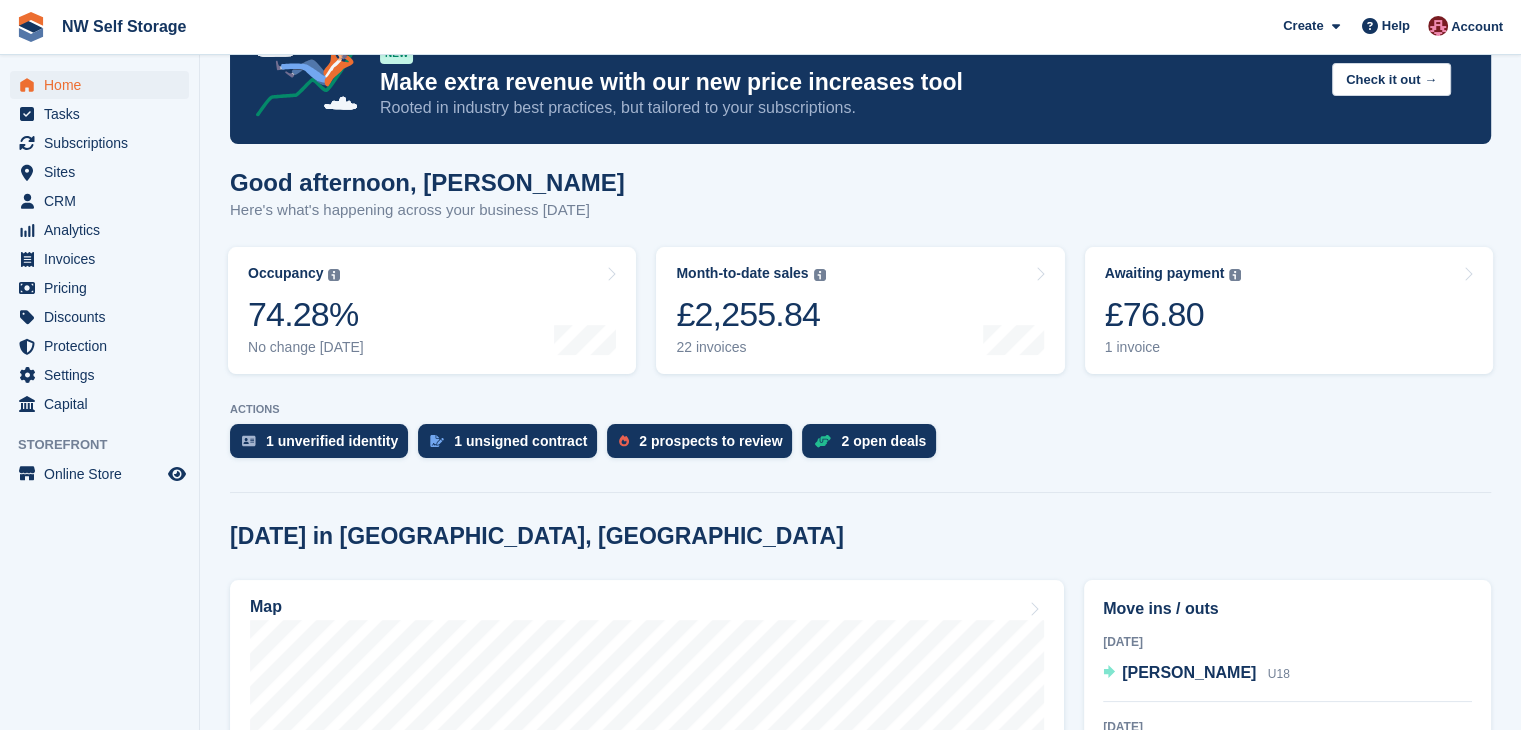 scroll, scrollTop: 200, scrollLeft: 0, axis: vertical 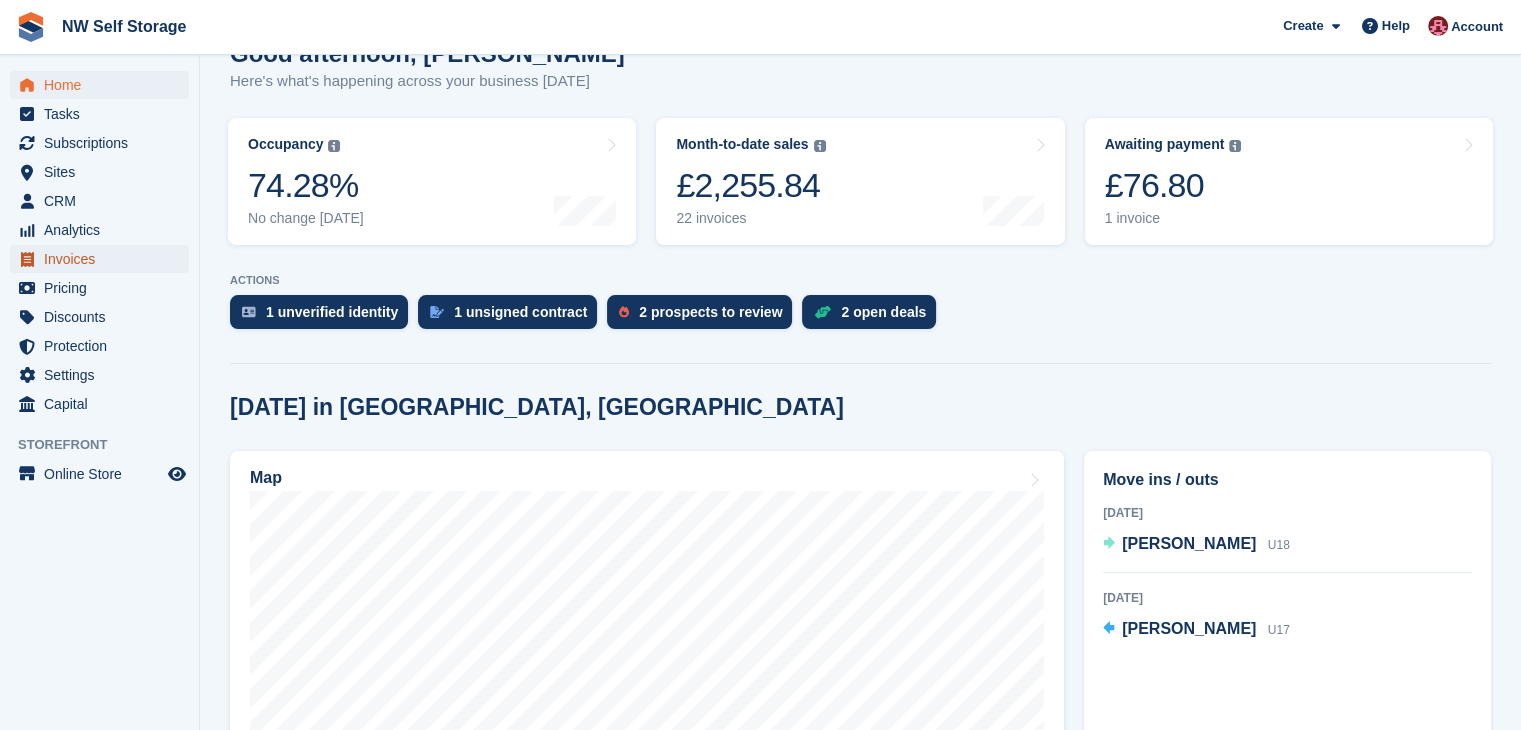 click on "Invoices" at bounding box center [104, 259] 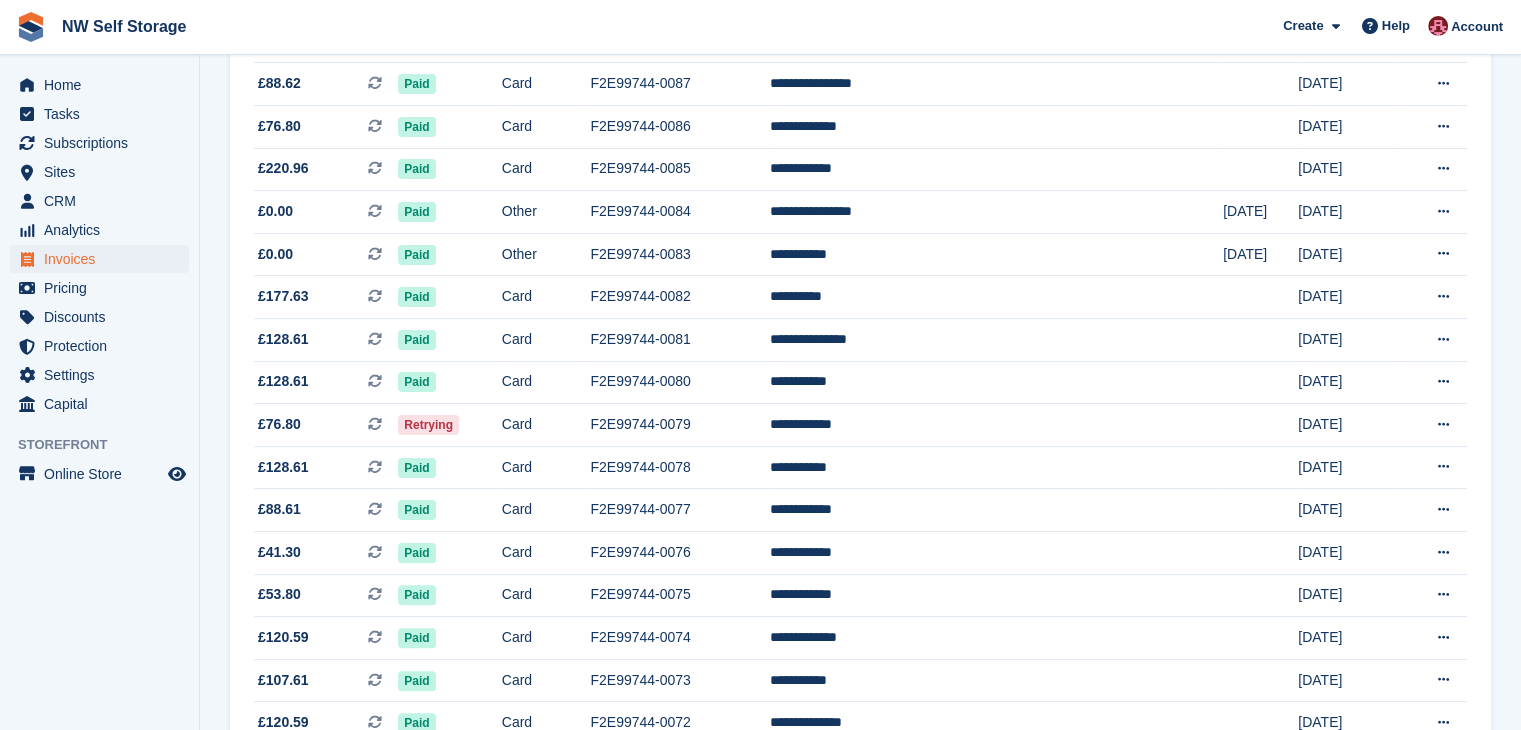 scroll, scrollTop: 500, scrollLeft: 0, axis: vertical 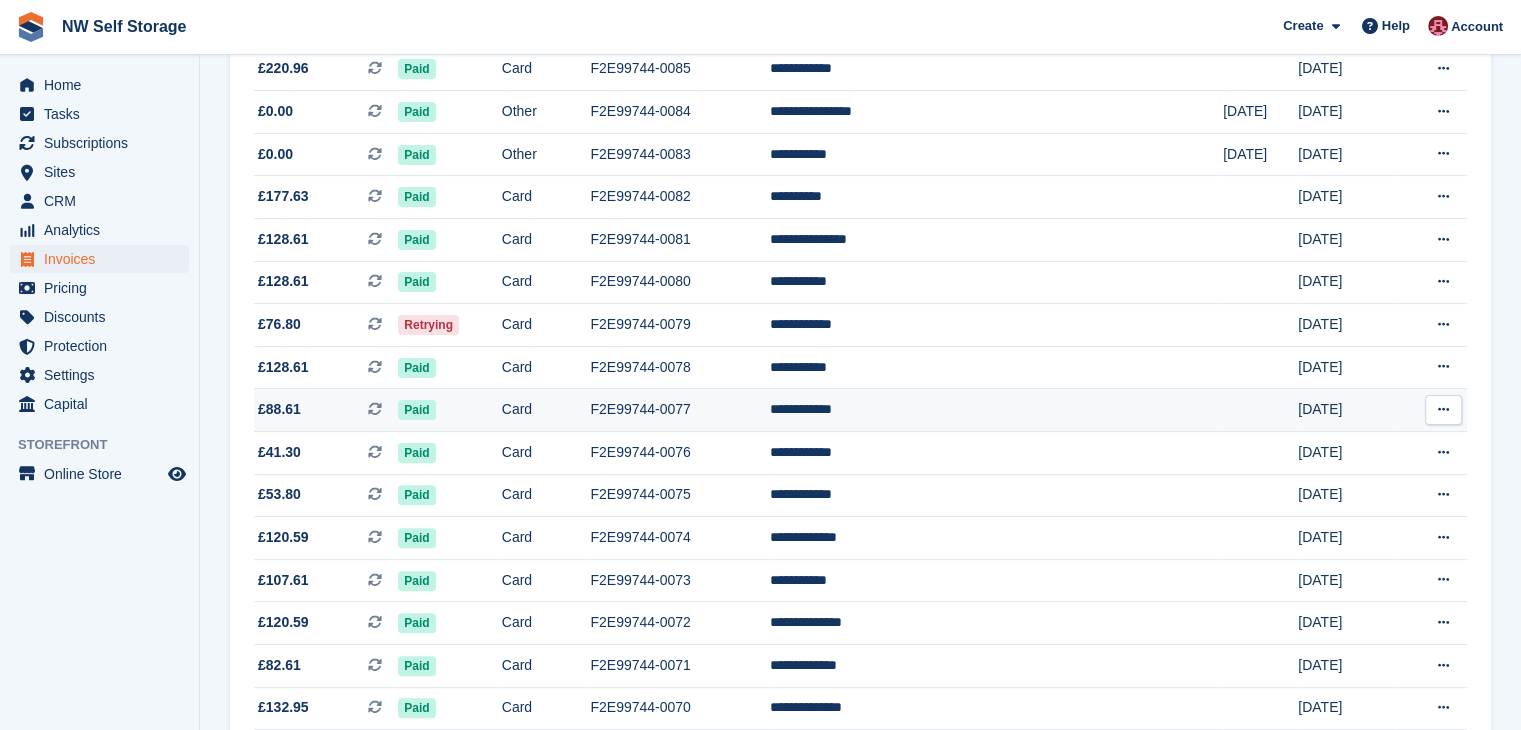 click on "**********" at bounding box center (996, 410) 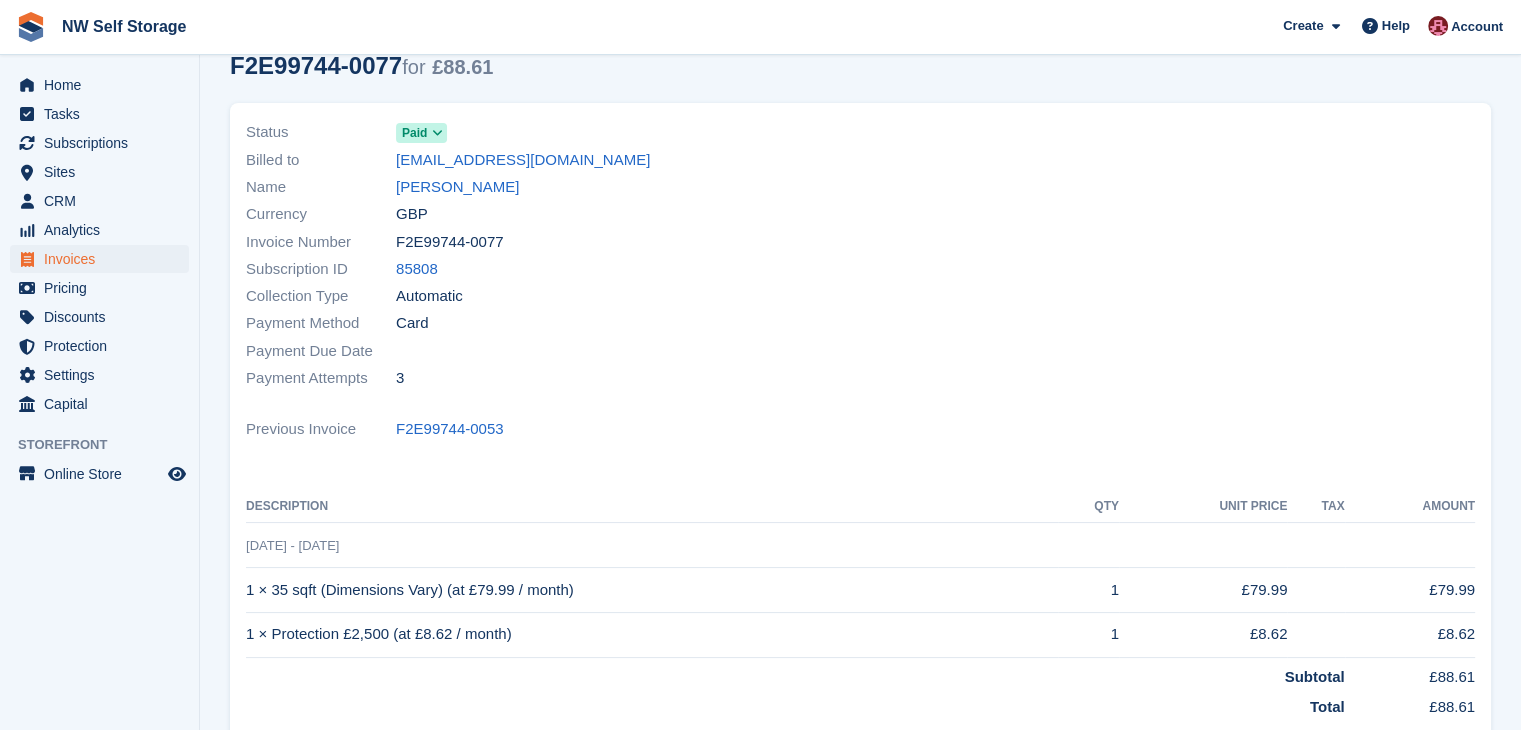 scroll, scrollTop: 0, scrollLeft: 0, axis: both 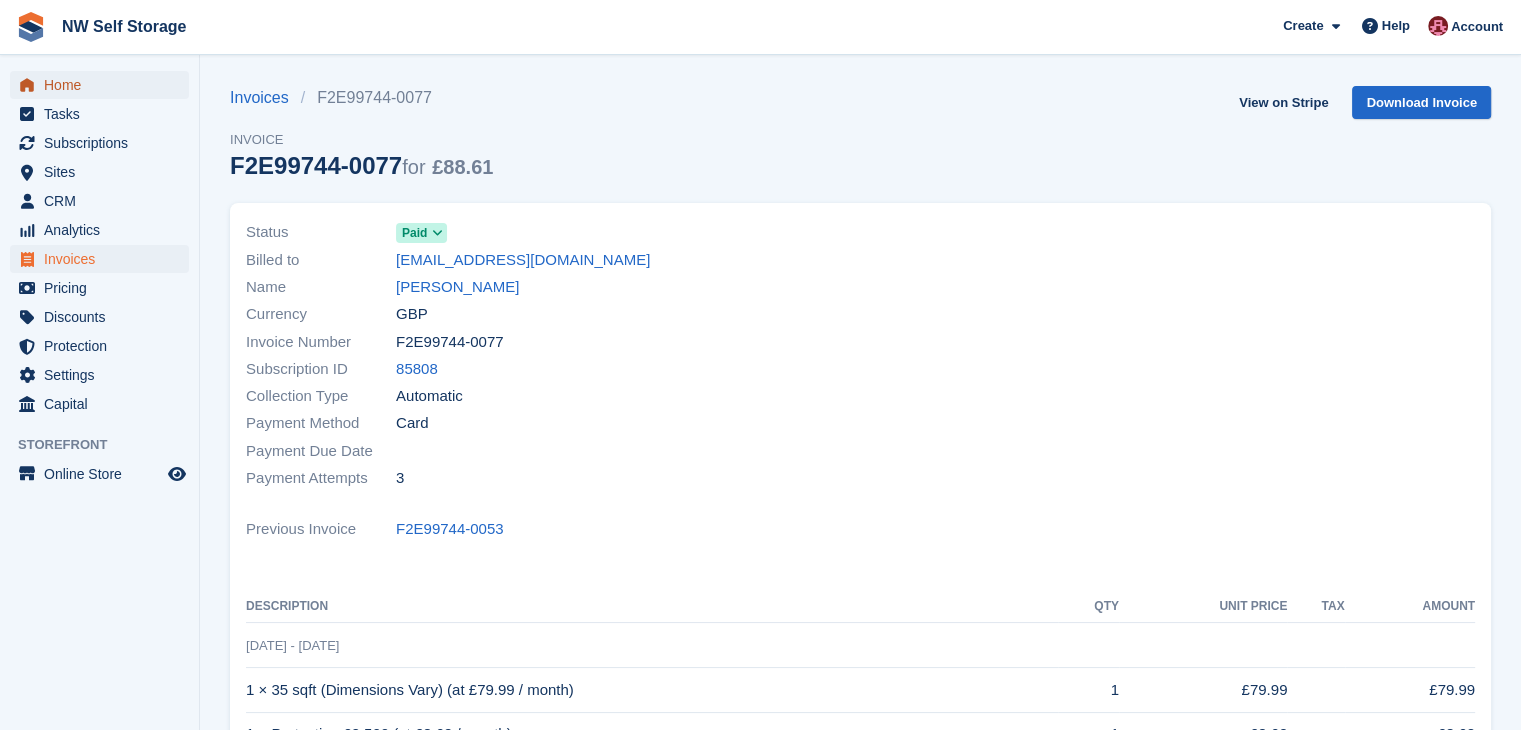 click on "Home" at bounding box center [104, 85] 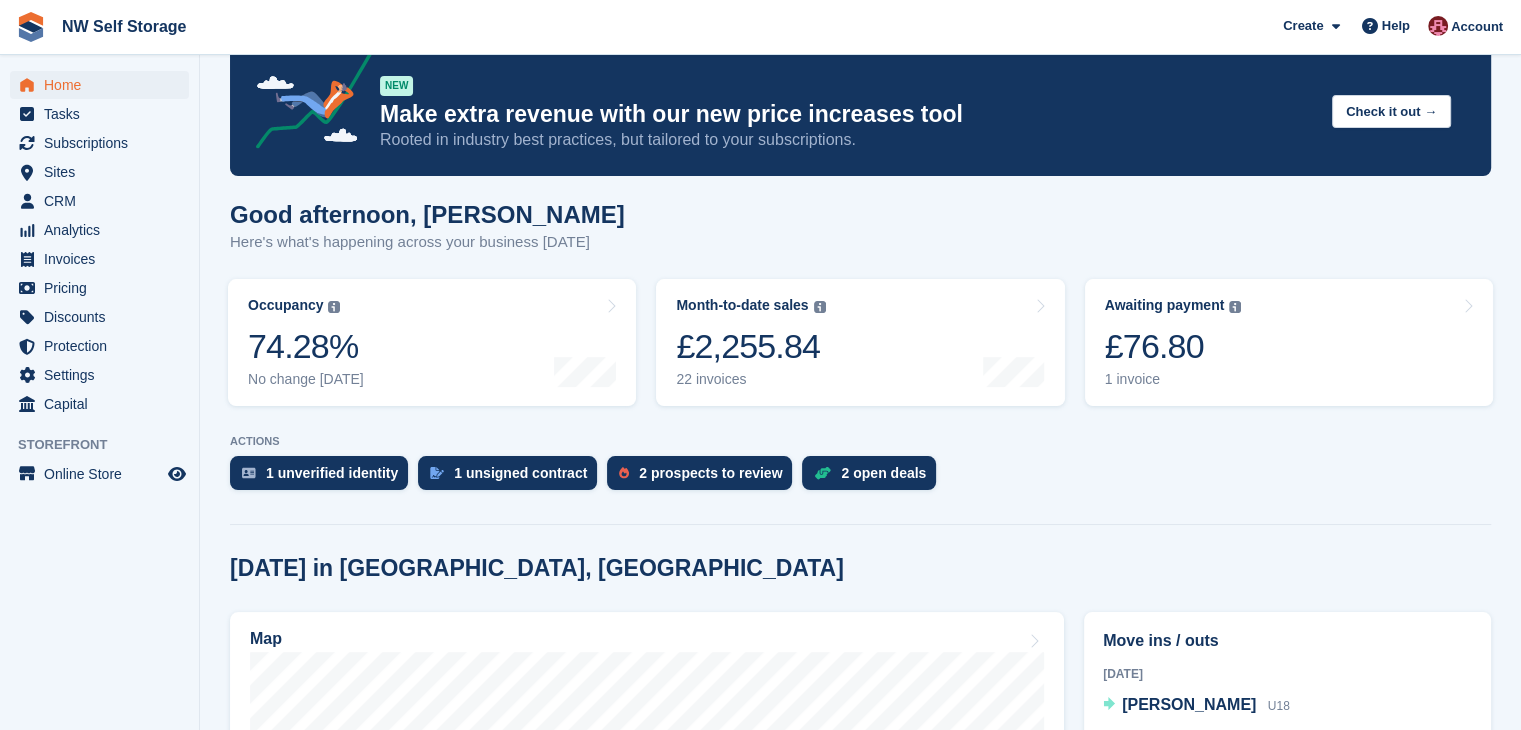 scroll, scrollTop: 0, scrollLeft: 0, axis: both 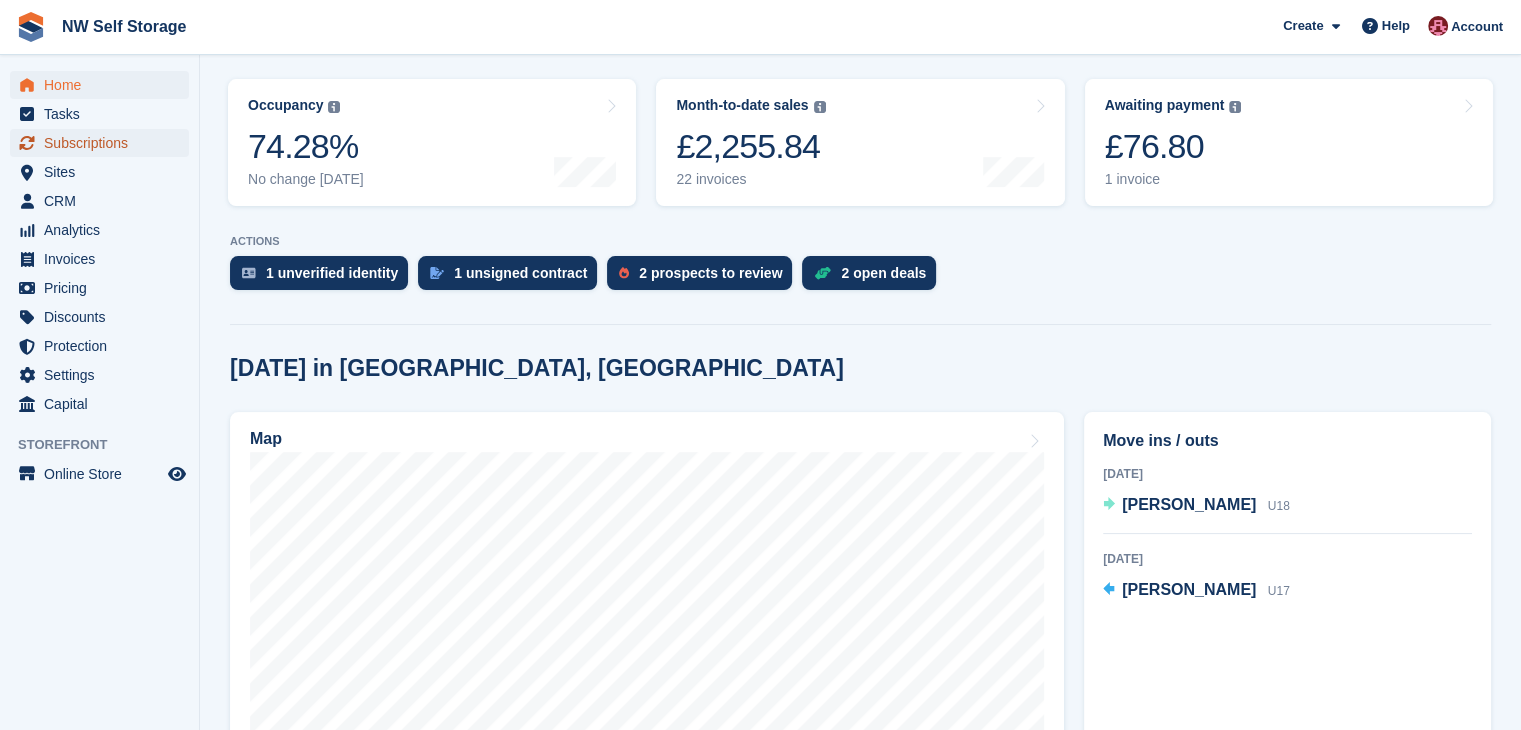 click on "Subscriptions" at bounding box center (104, 143) 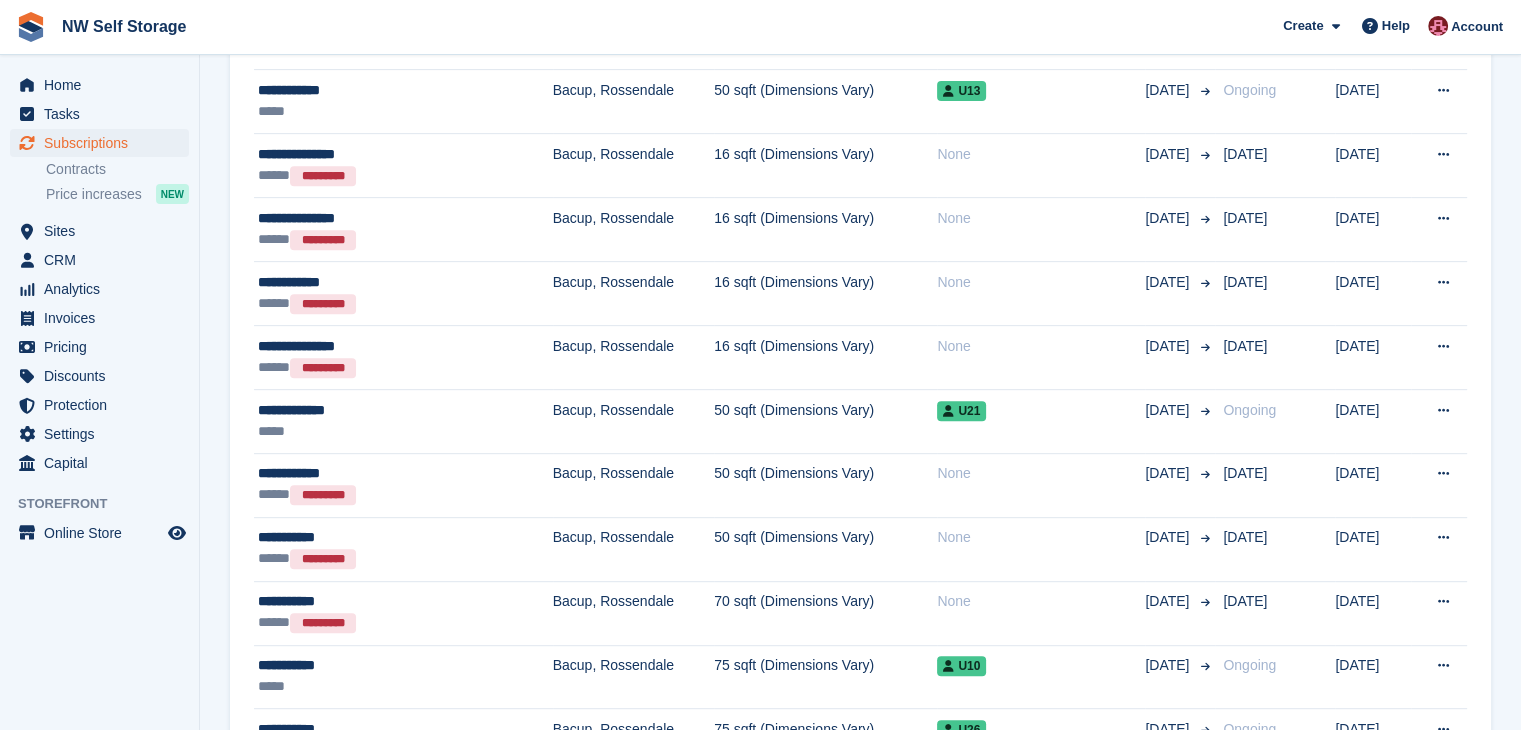 scroll, scrollTop: 839, scrollLeft: 0, axis: vertical 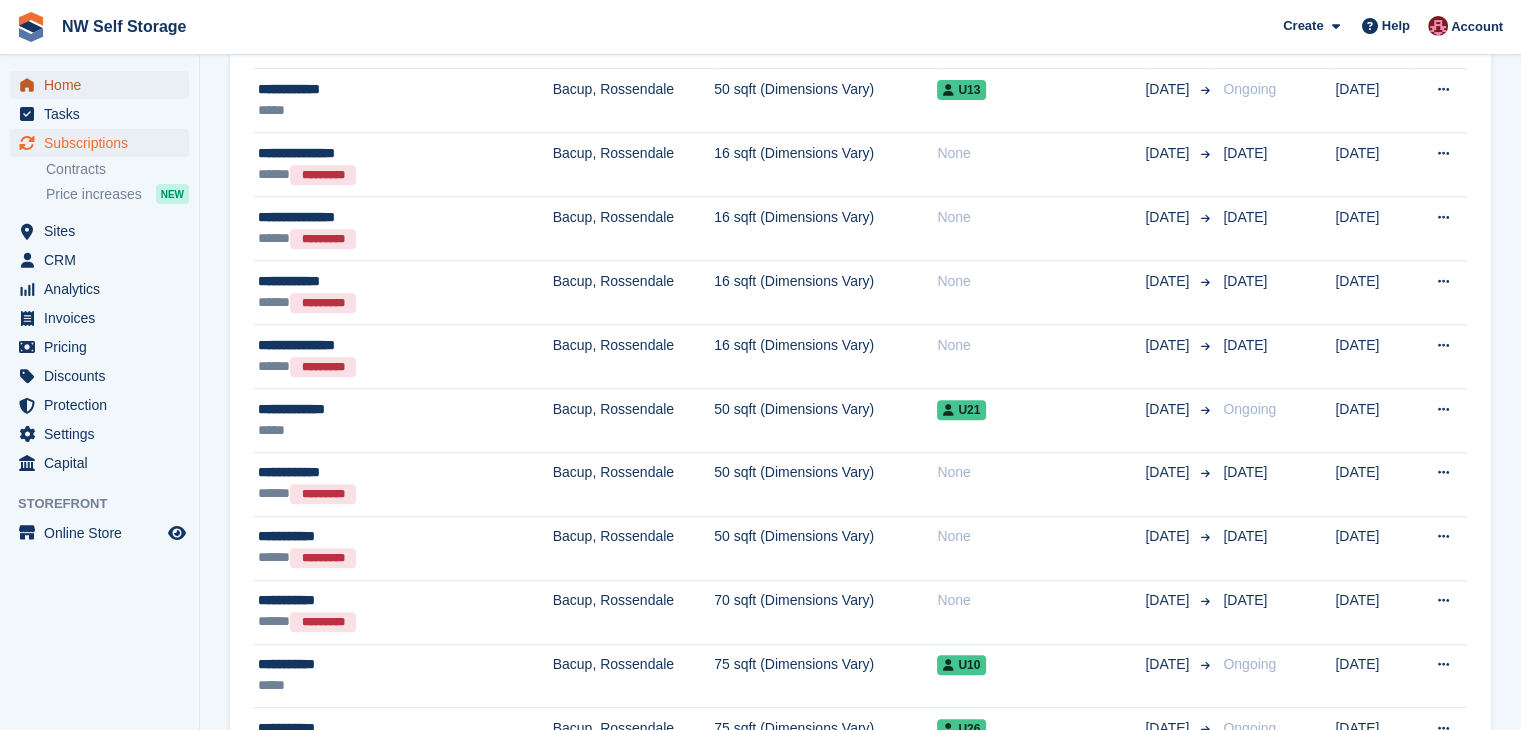 click on "Home" at bounding box center [104, 85] 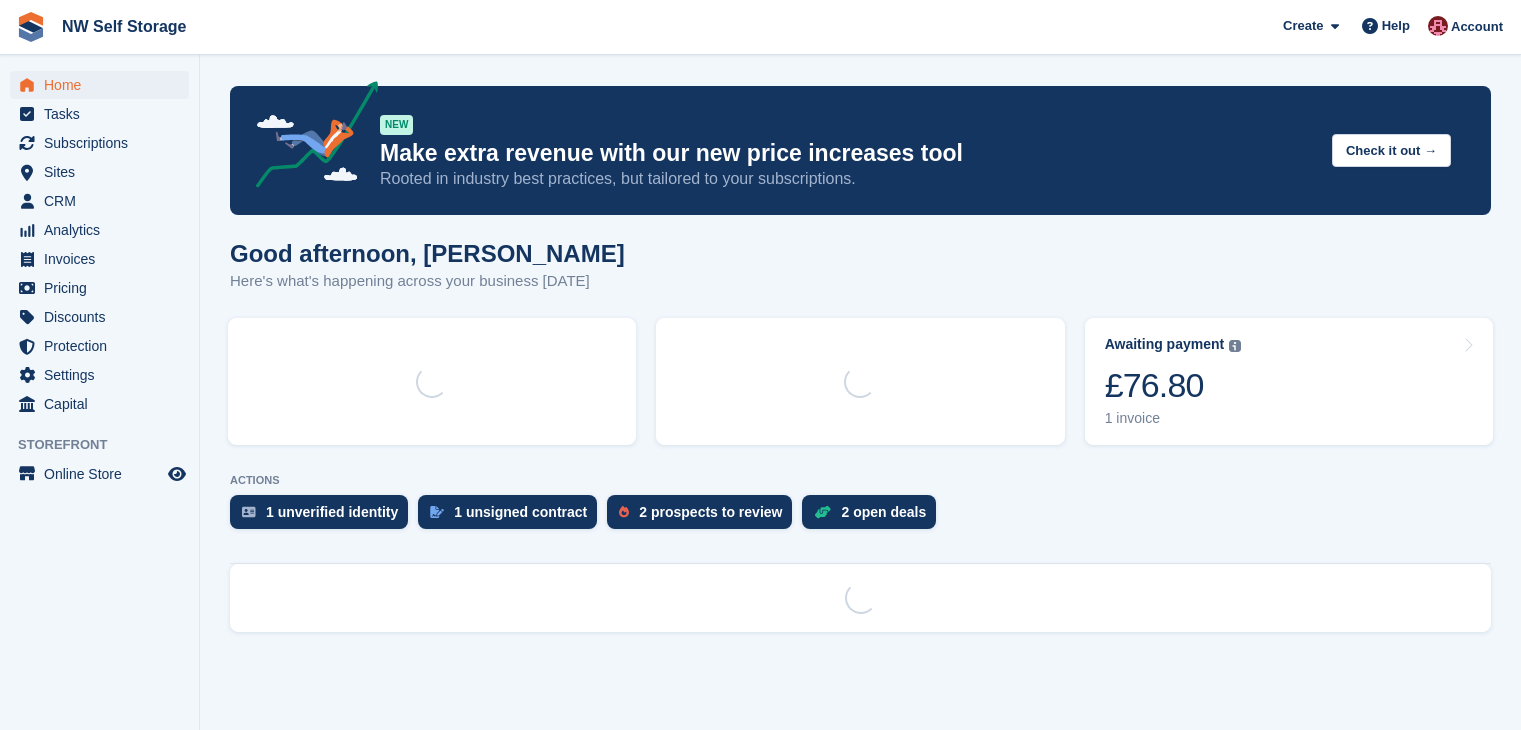scroll, scrollTop: 0, scrollLeft: 0, axis: both 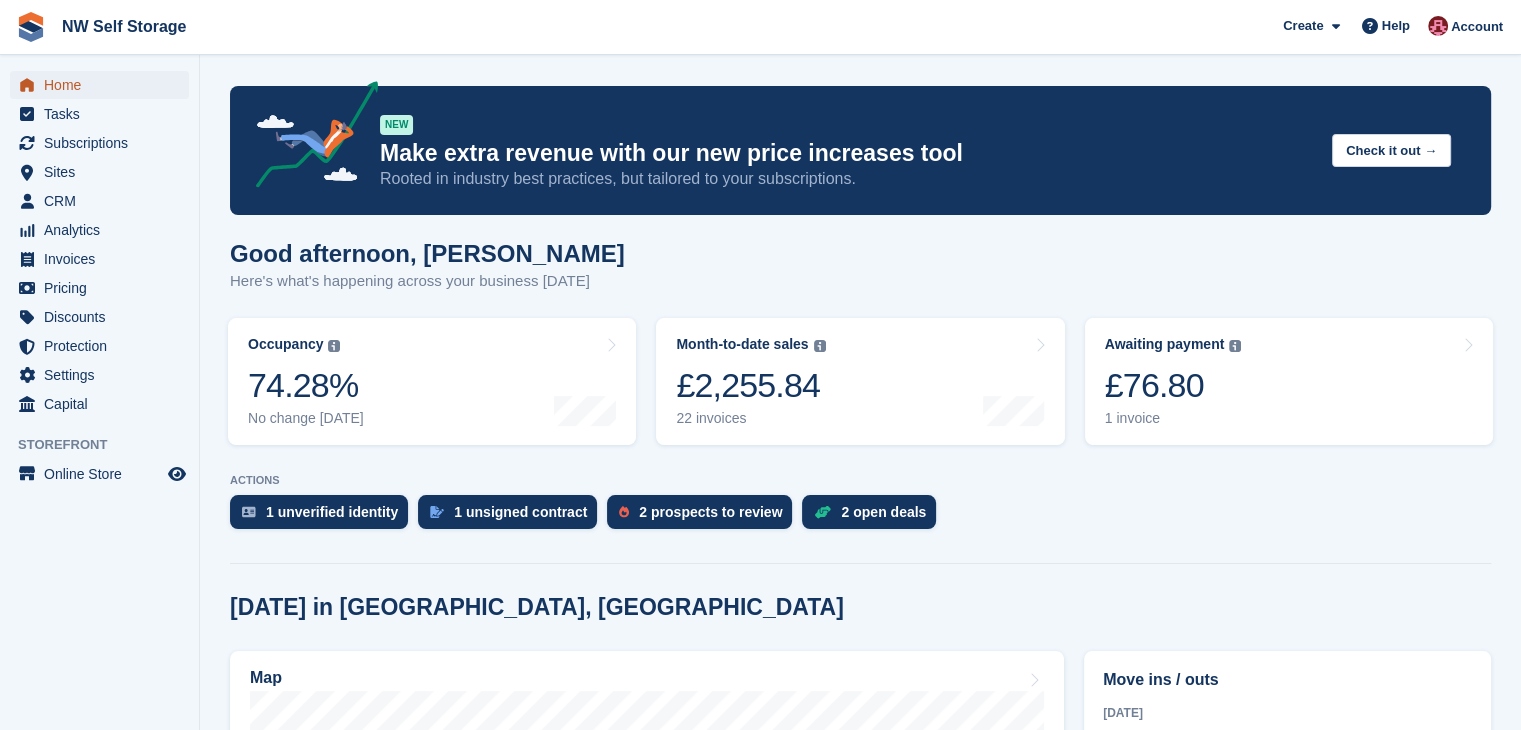 click on "Home" at bounding box center [104, 85] 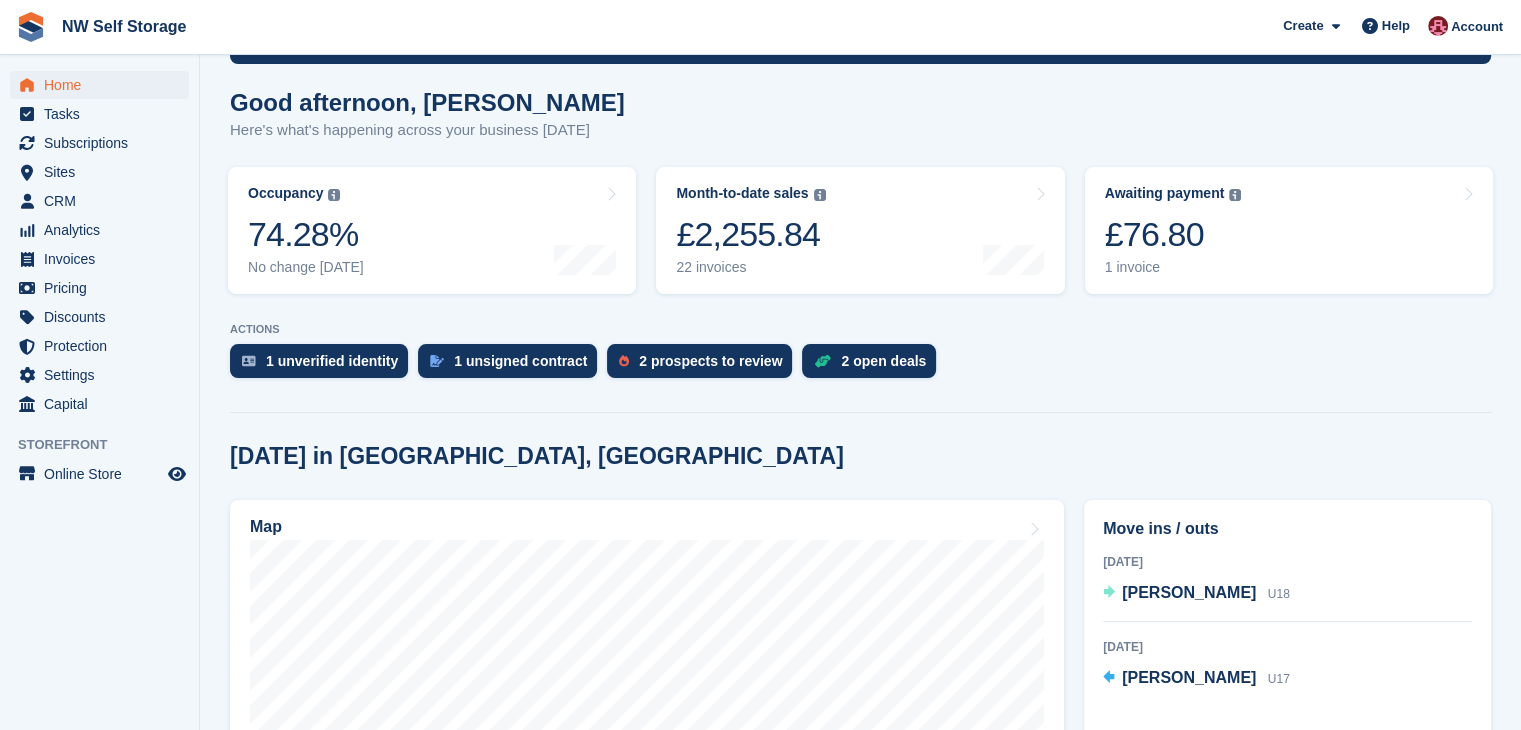 scroll, scrollTop: 139, scrollLeft: 0, axis: vertical 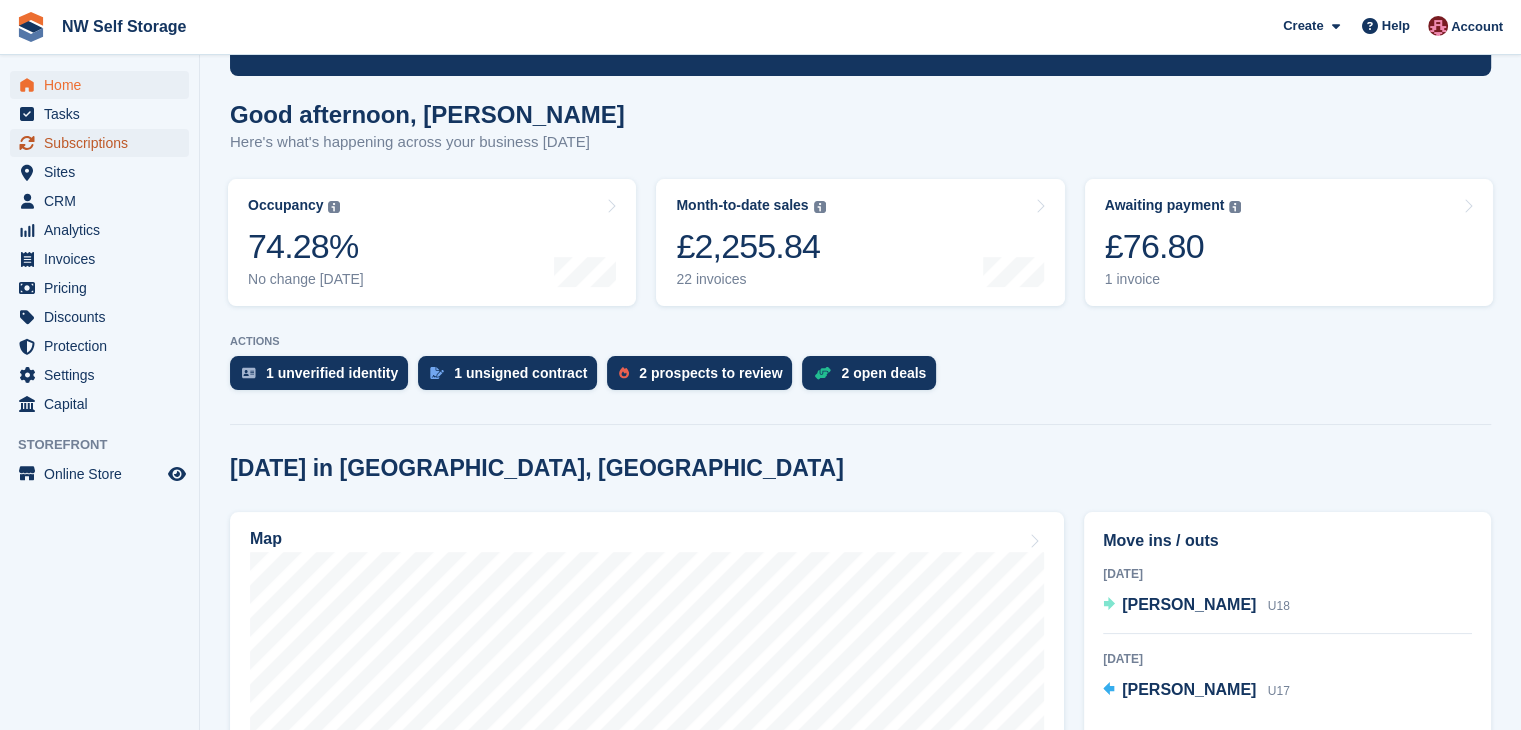 click on "Subscriptions" at bounding box center [104, 143] 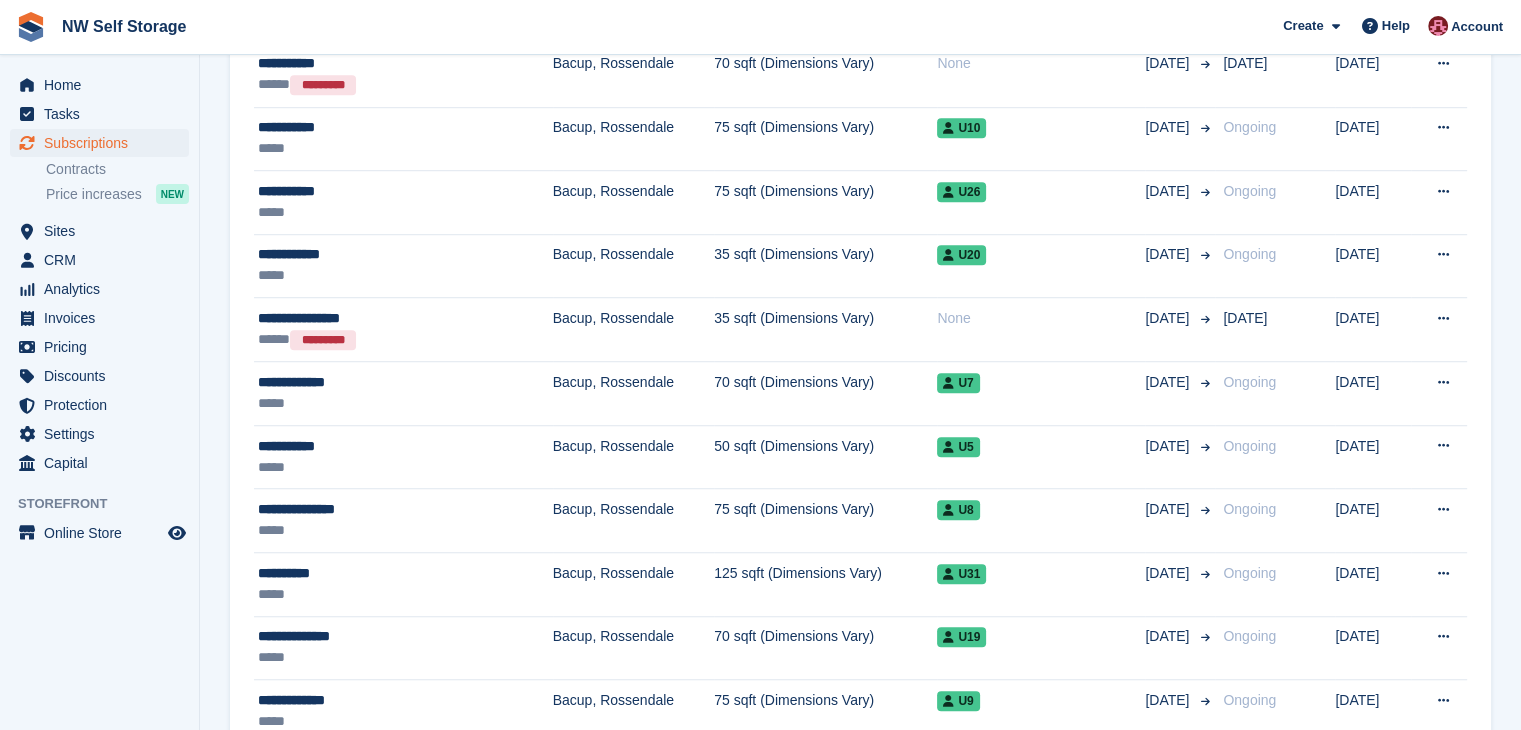 scroll, scrollTop: 1500, scrollLeft: 0, axis: vertical 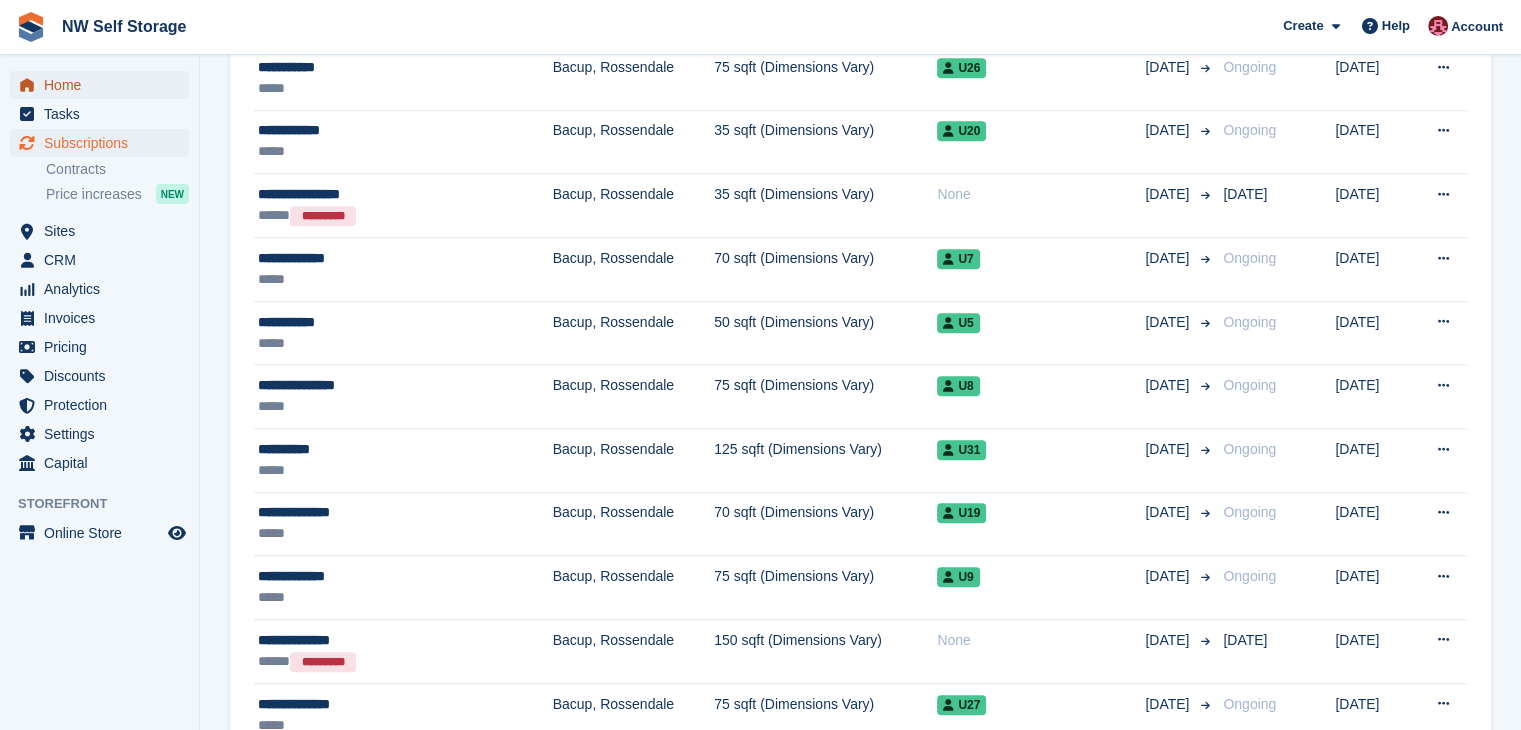 click on "Home" at bounding box center [104, 85] 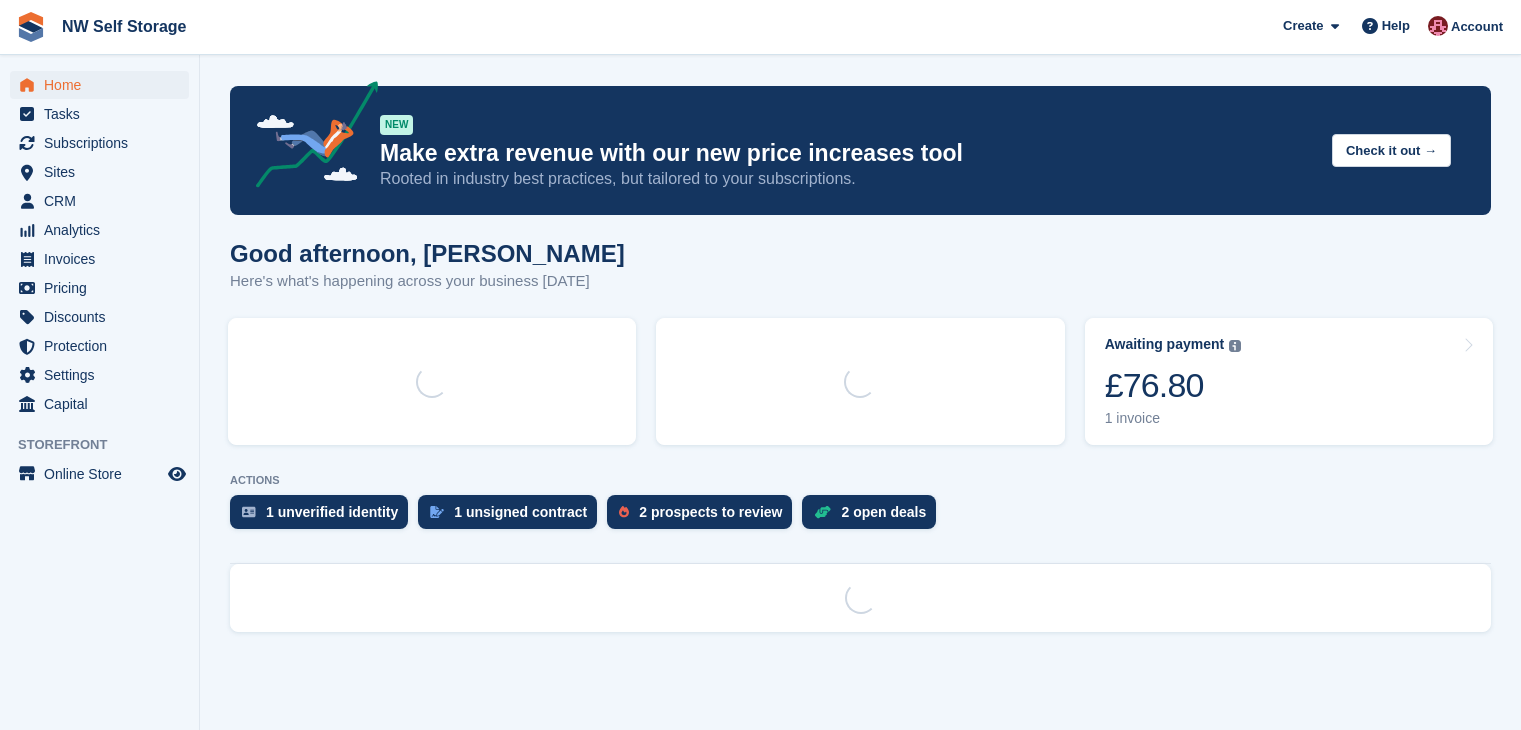 scroll, scrollTop: 0, scrollLeft: 0, axis: both 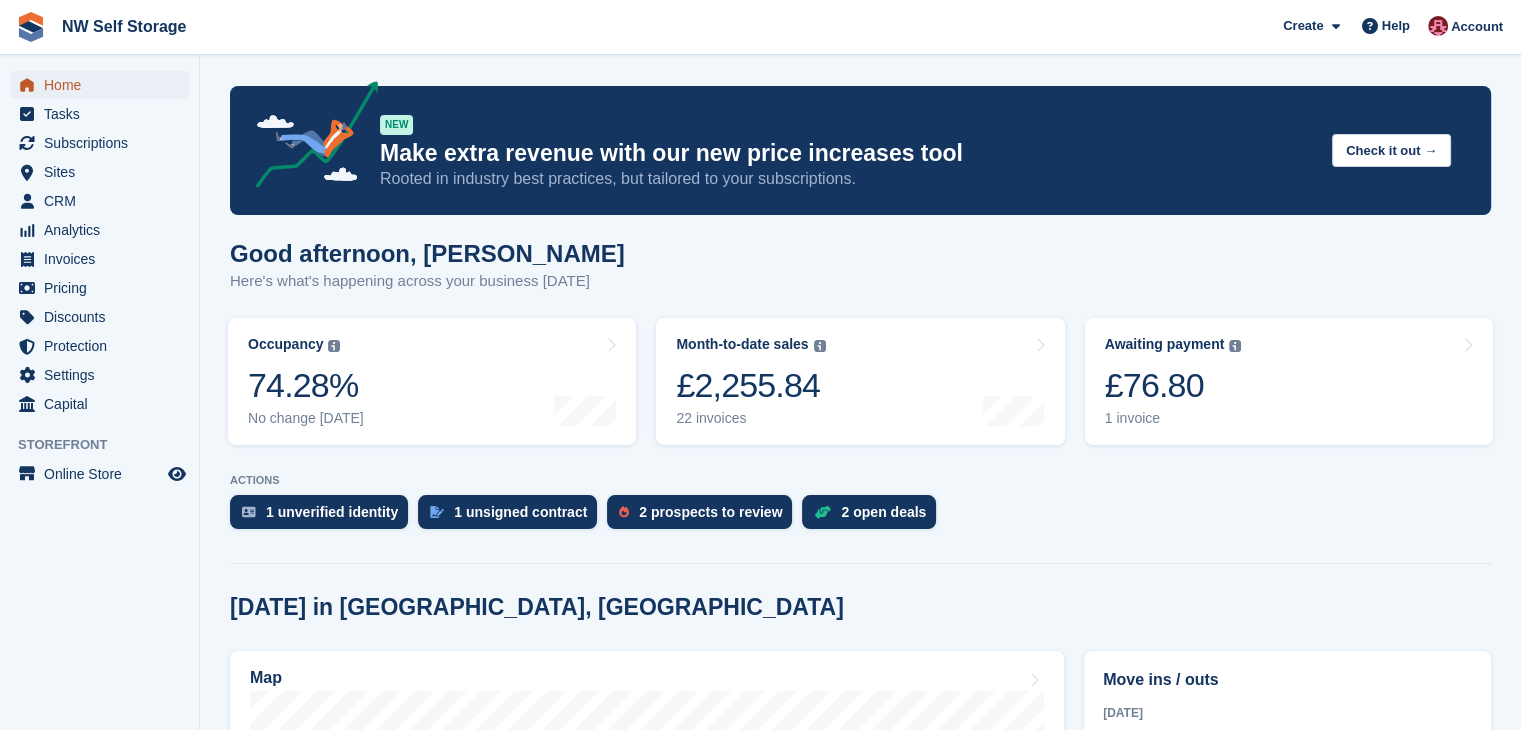 click on "Home" at bounding box center [104, 85] 